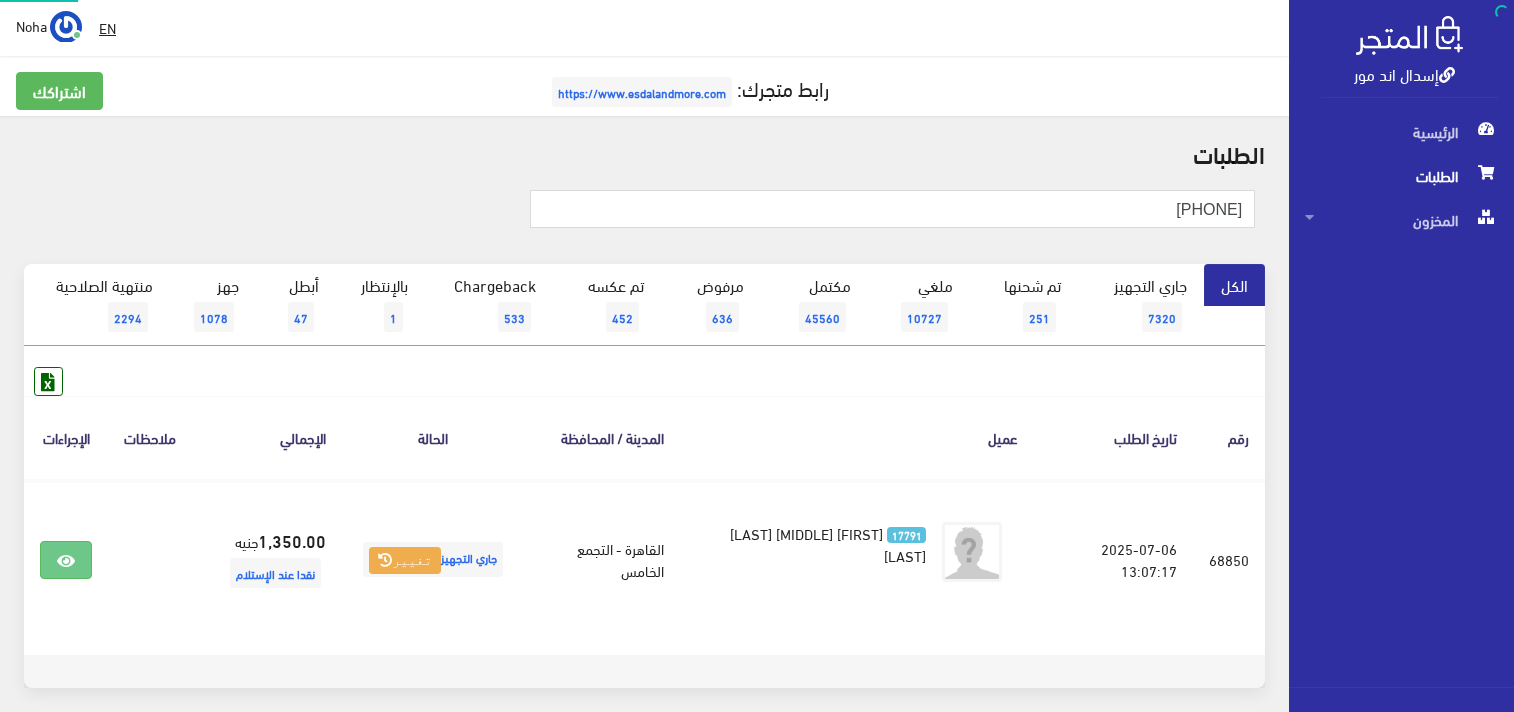 scroll, scrollTop: 86, scrollLeft: 0, axis: vertical 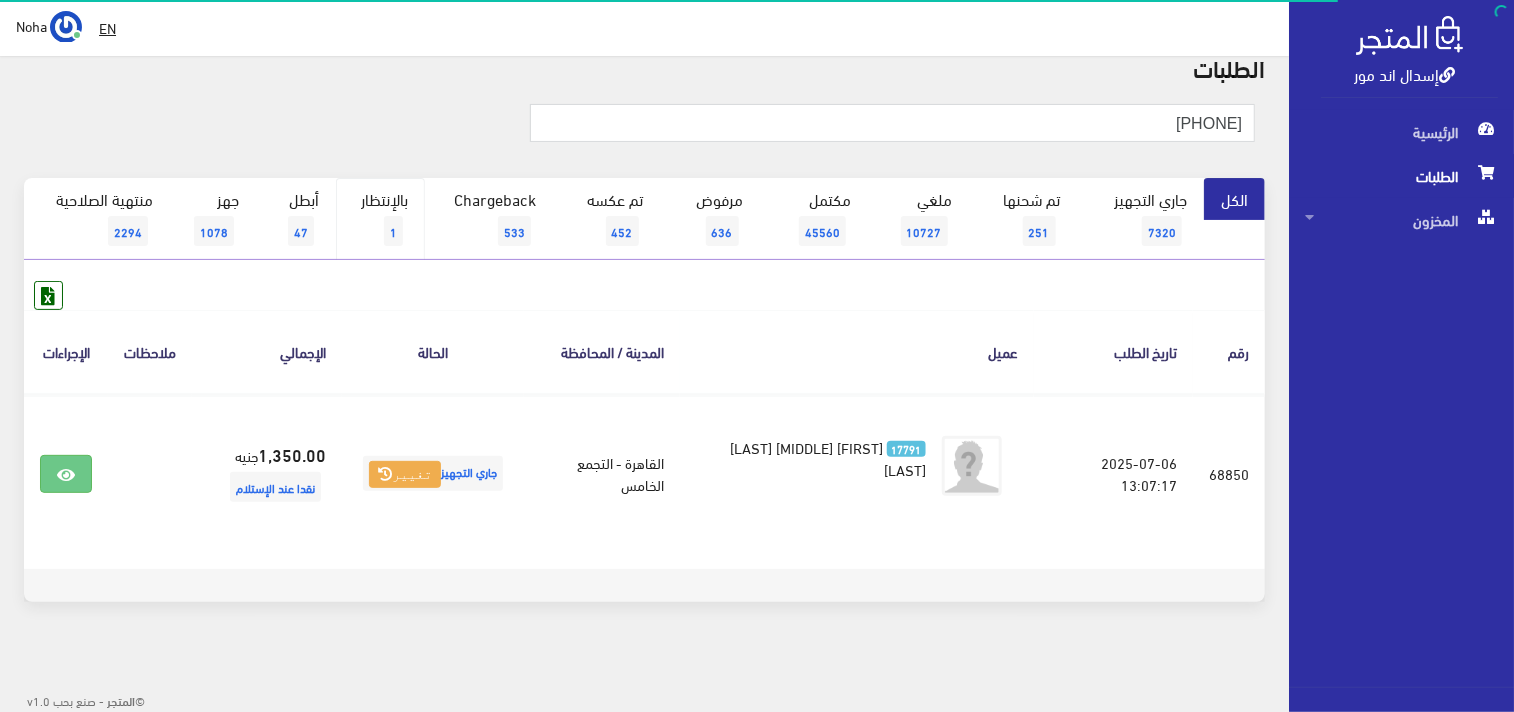 click on "بالإنتظار
1" at bounding box center (380, 219) 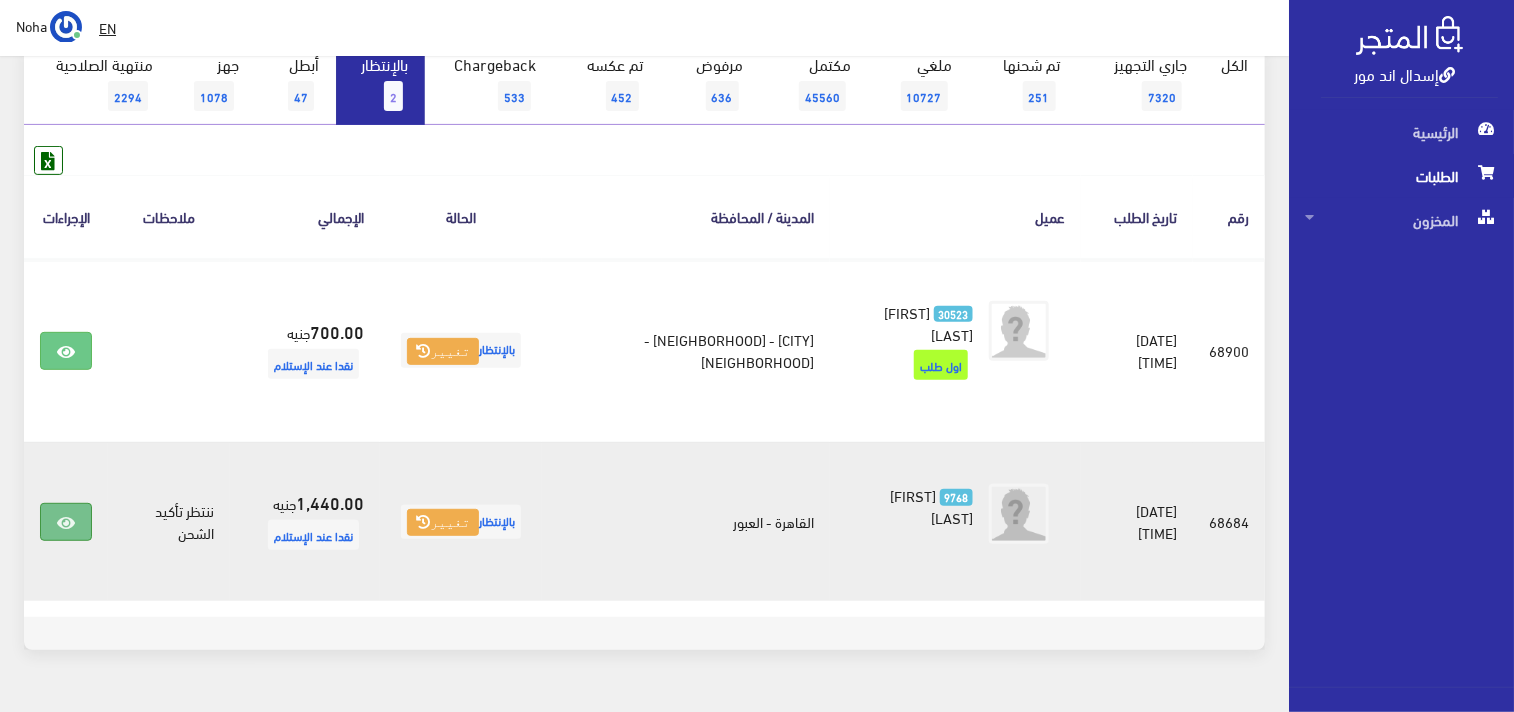 scroll, scrollTop: 222, scrollLeft: 0, axis: vertical 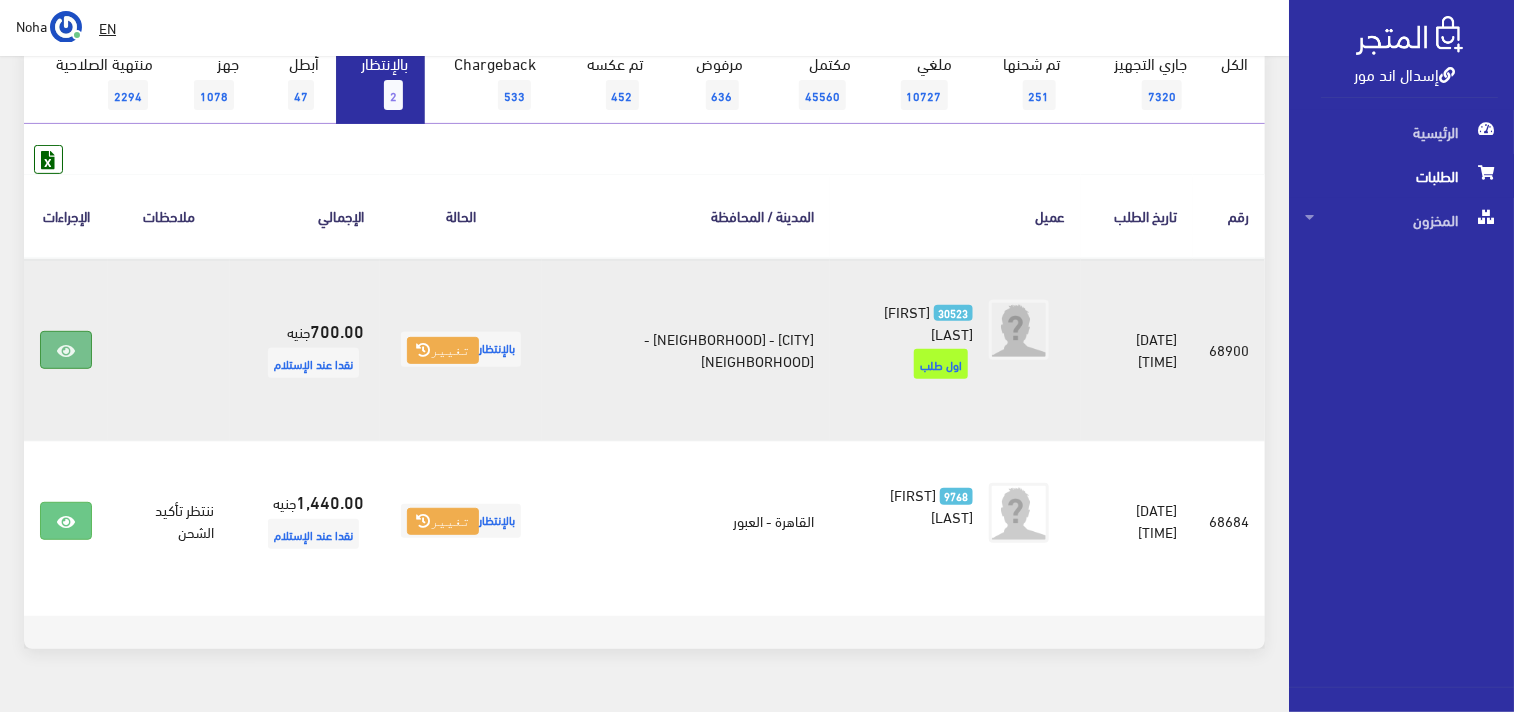 click at bounding box center [66, 350] 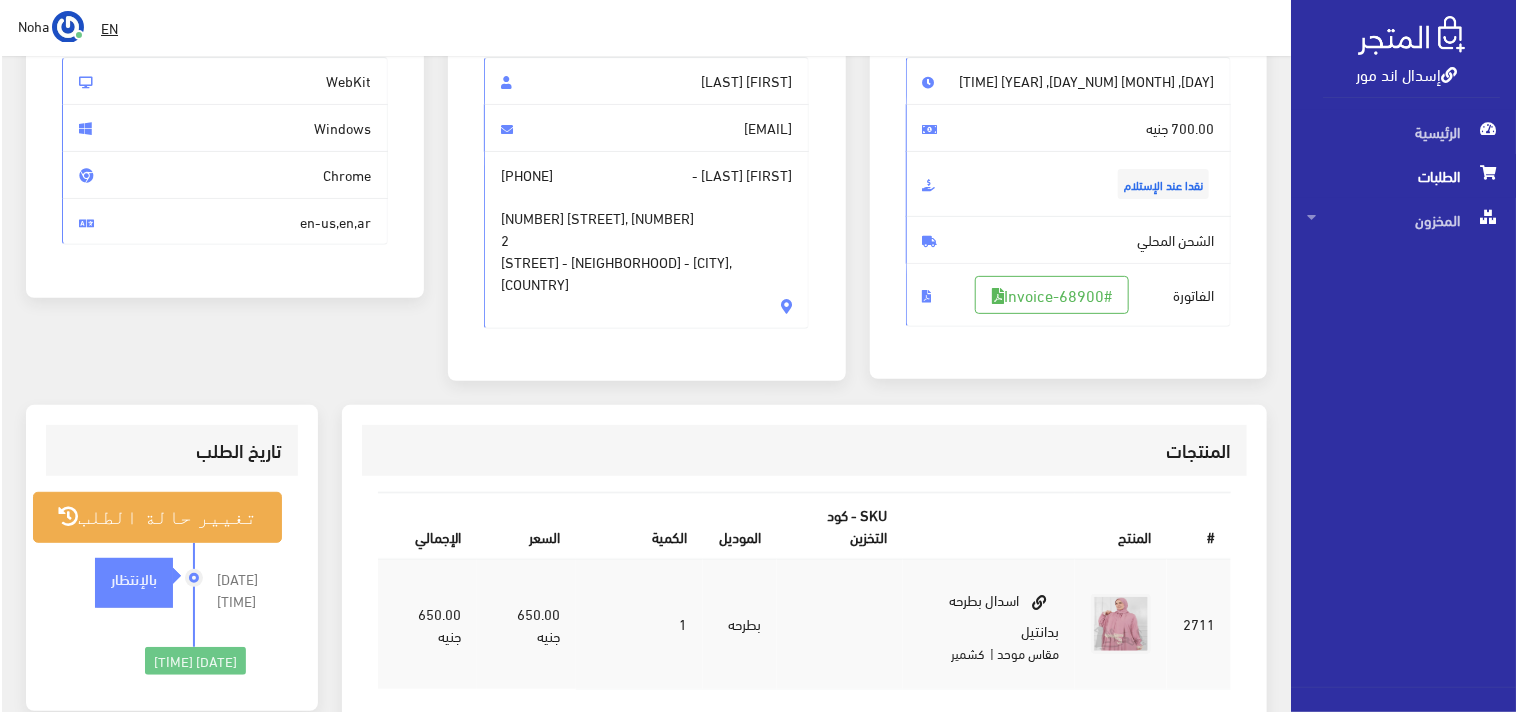 scroll, scrollTop: 222, scrollLeft: 0, axis: vertical 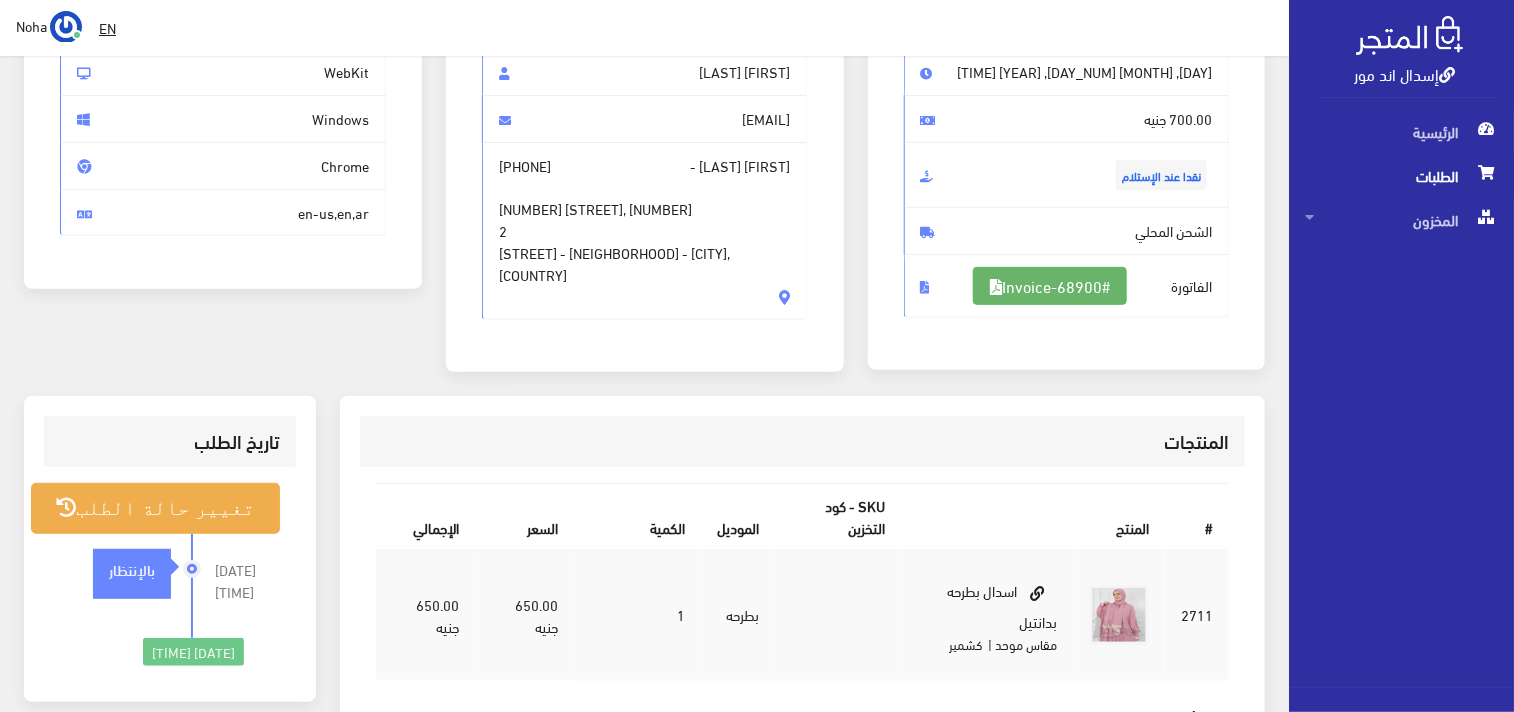click on "#Invoice-68900" at bounding box center (1050, 286) 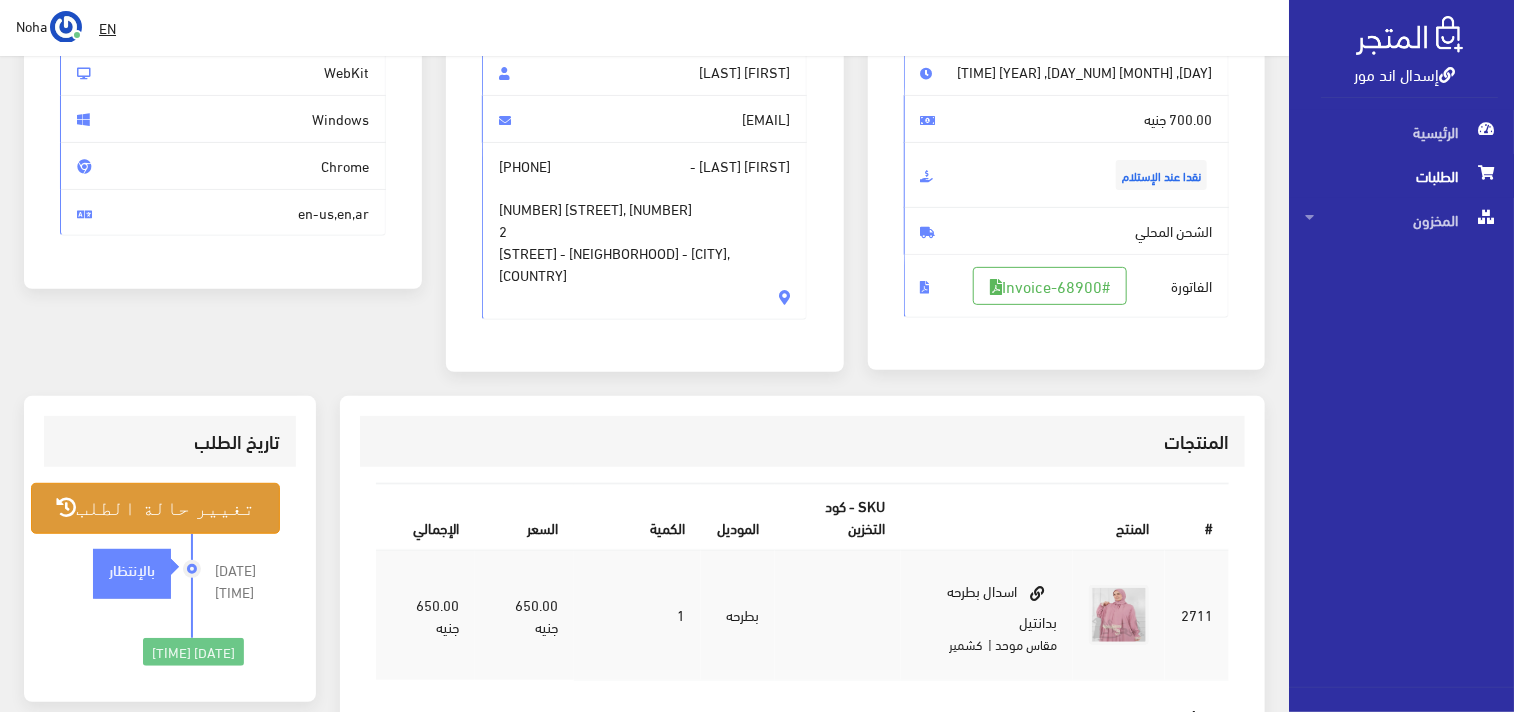 click on "تغيير حالة الطلب" at bounding box center [155, 508] 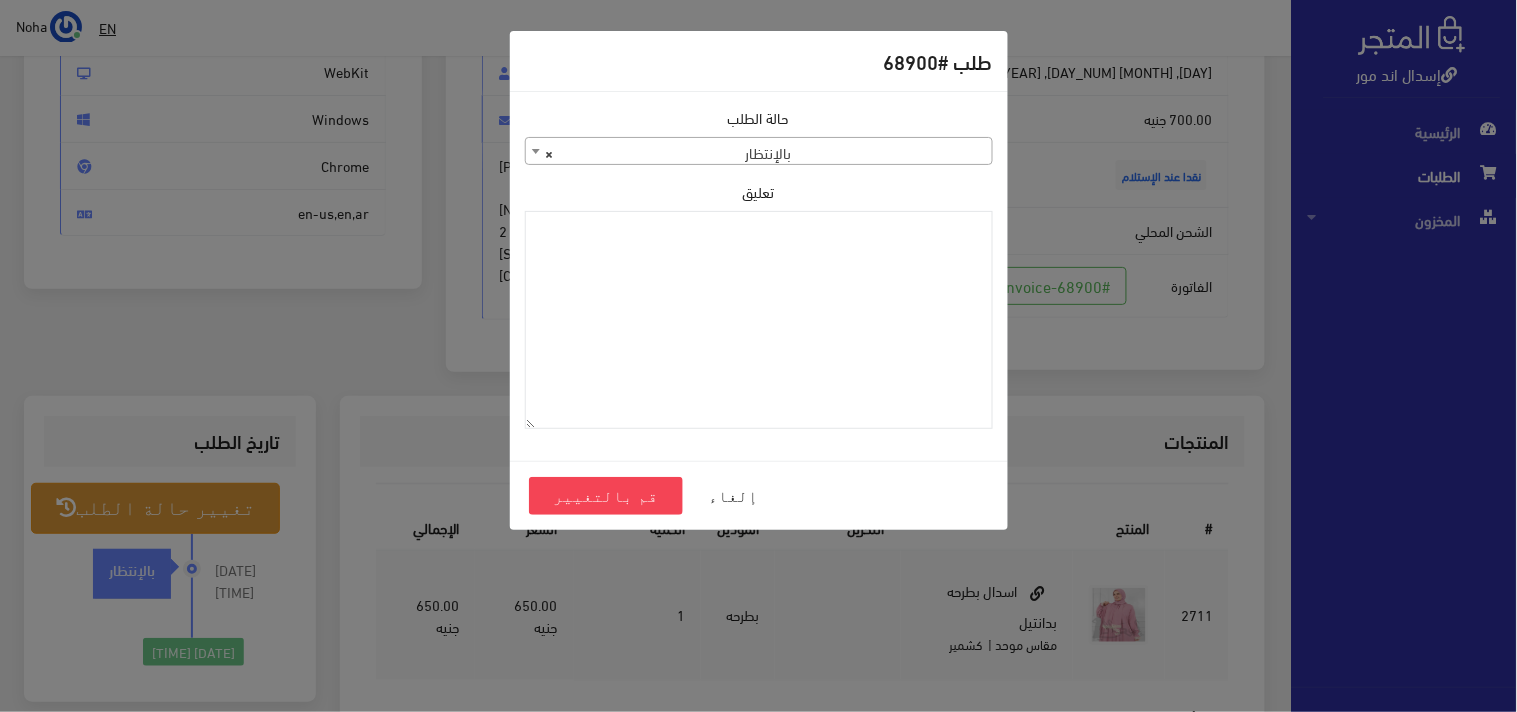click on "× بالإنتظار" at bounding box center [759, 152] 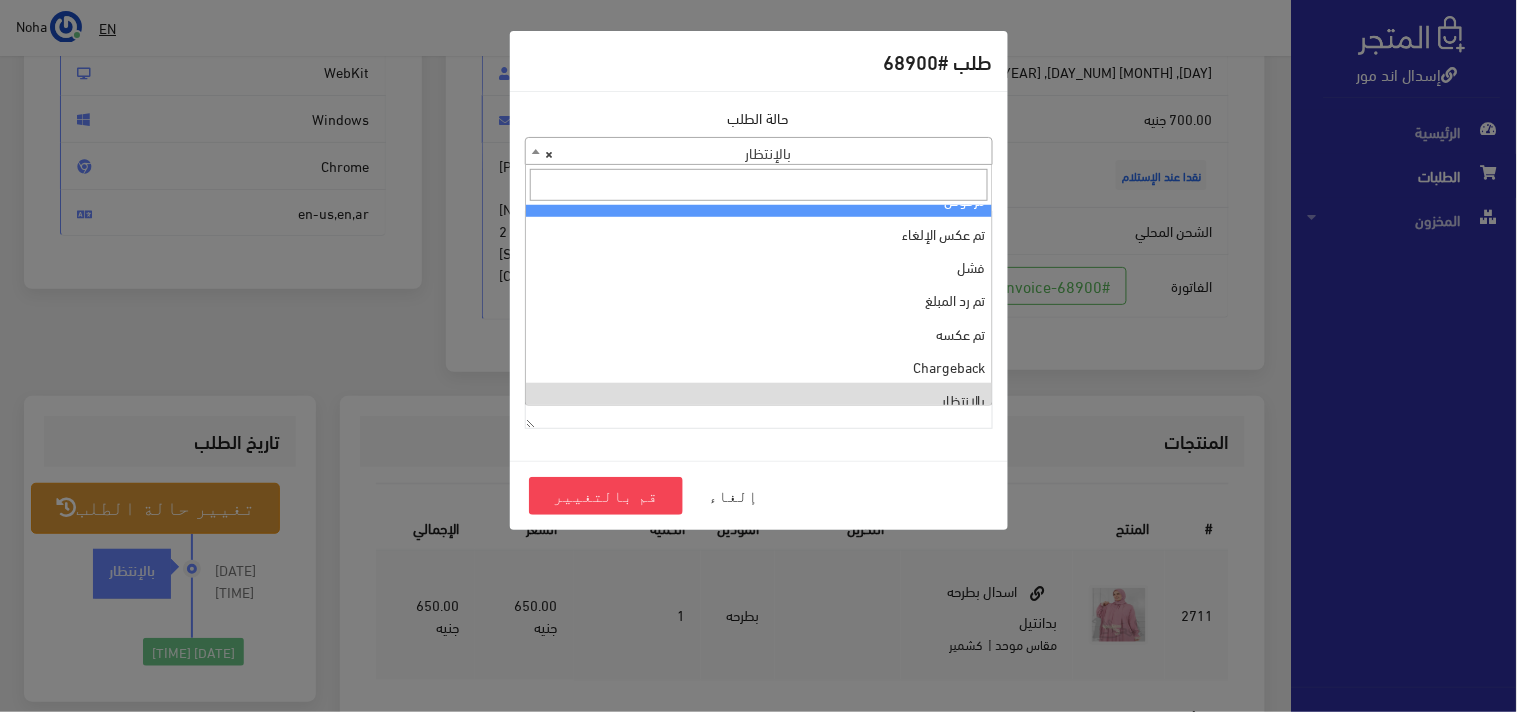 scroll, scrollTop: 0, scrollLeft: 0, axis: both 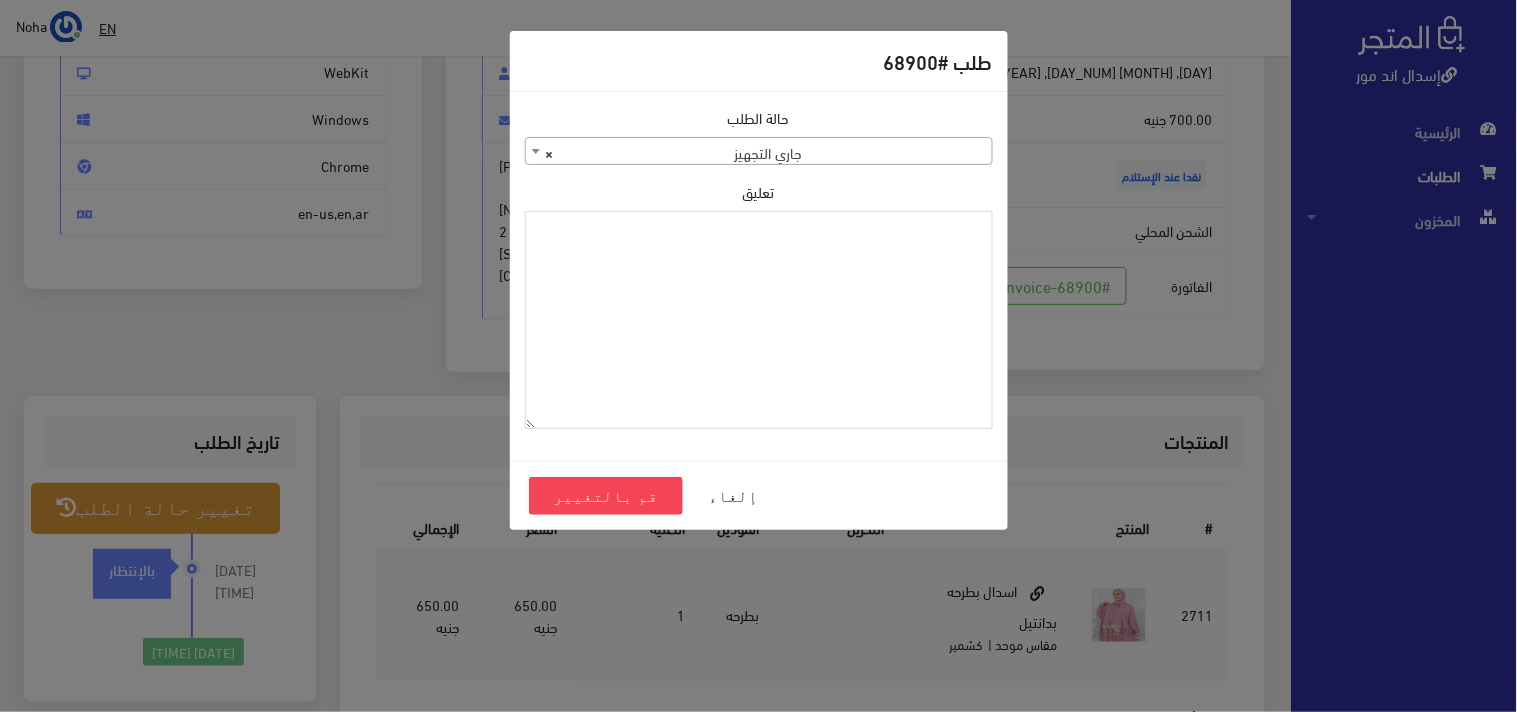 paste on "1095700" 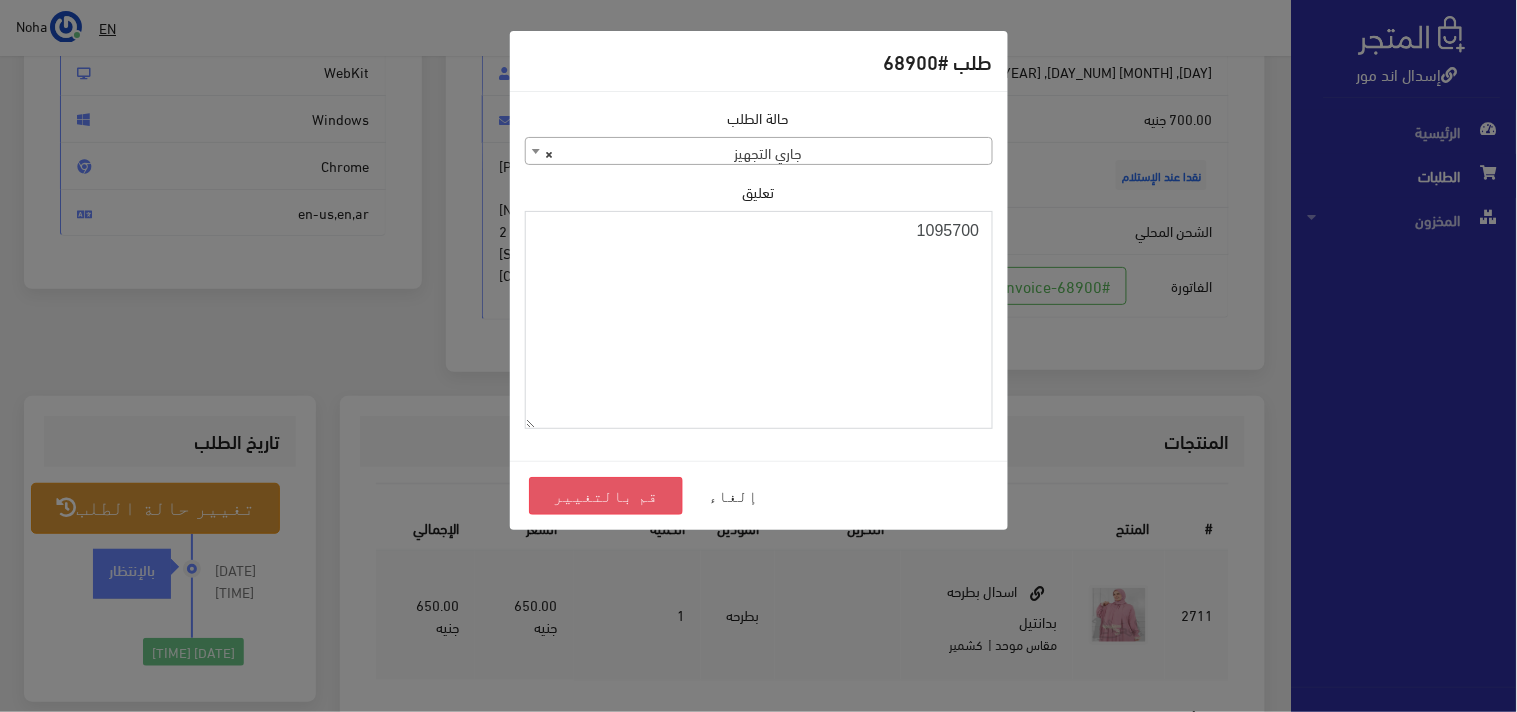 type on "1095700" 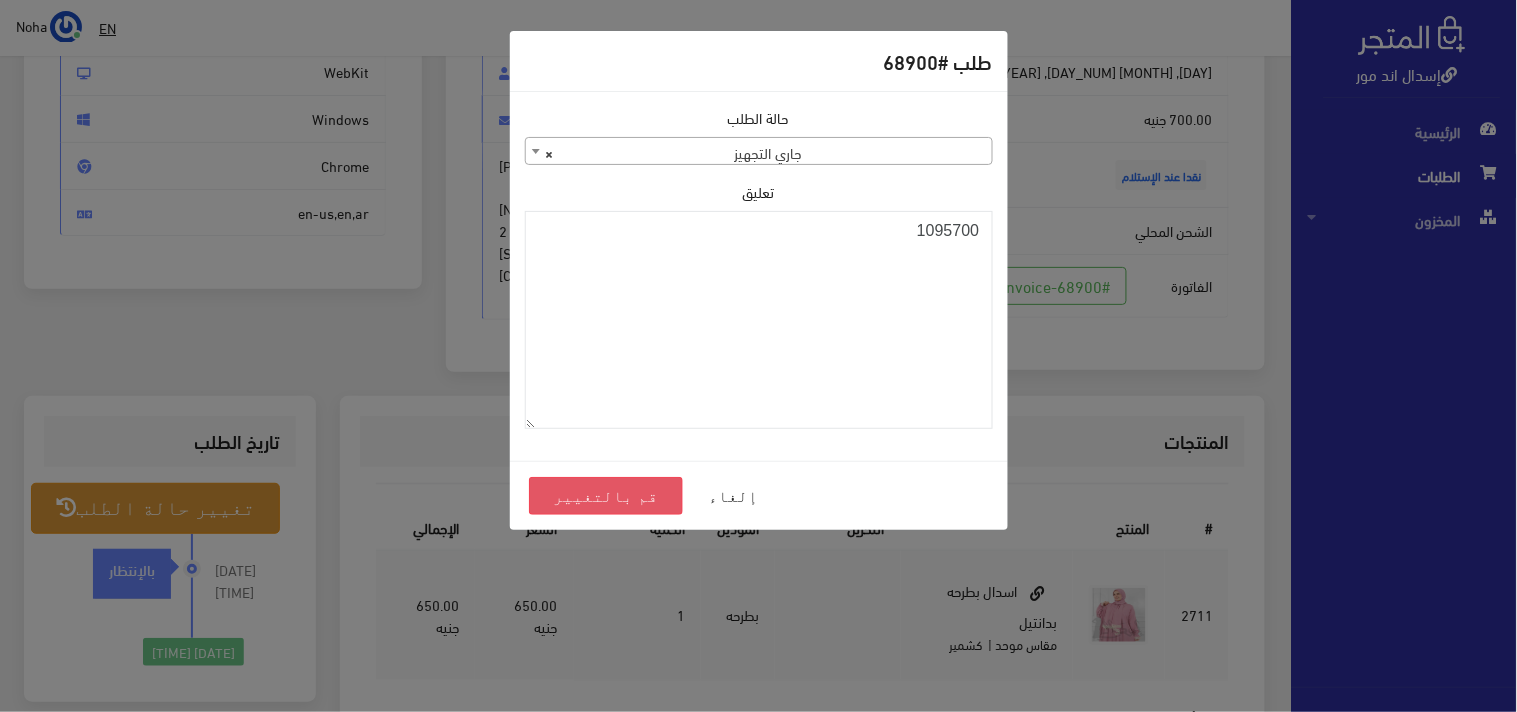 click on "قم بالتغيير" at bounding box center [606, 496] 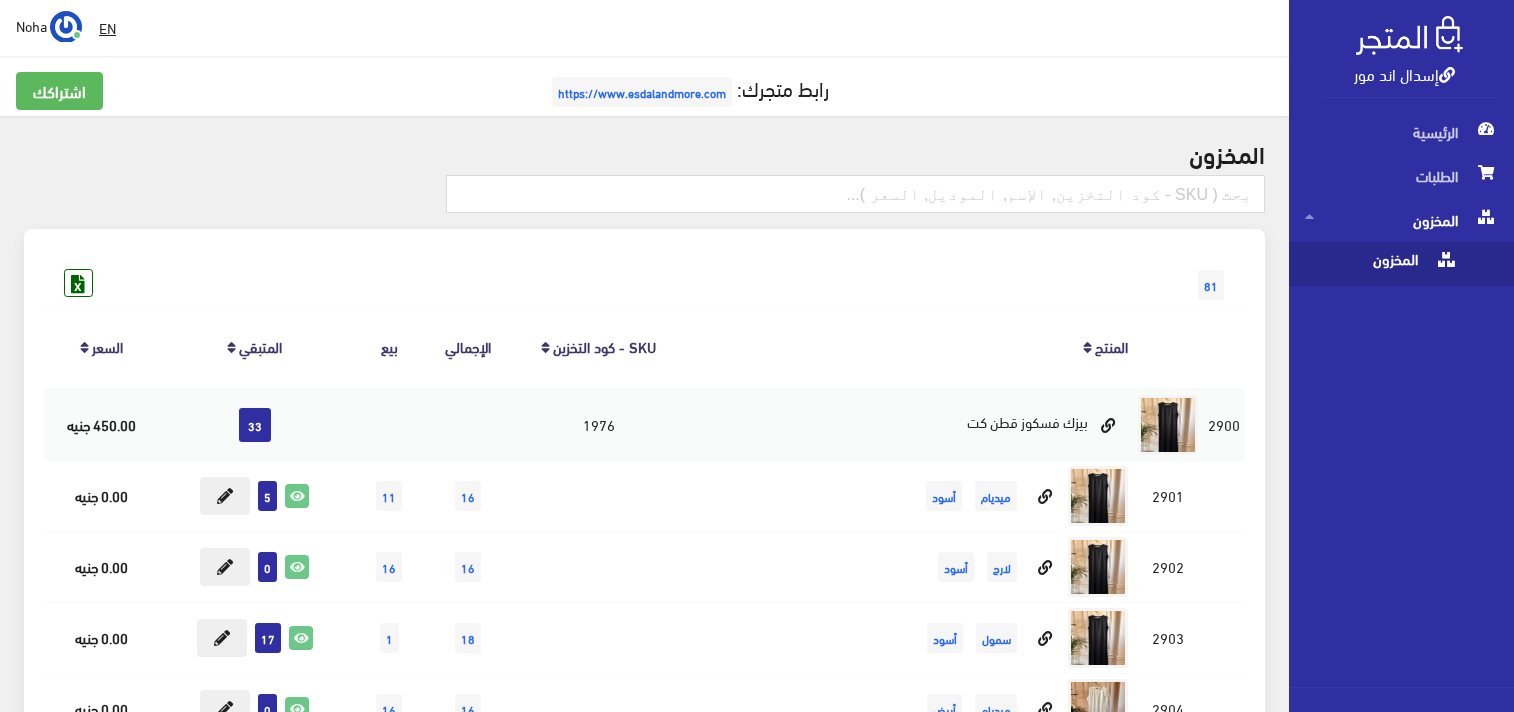 scroll, scrollTop: 0, scrollLeft: 0, axis: both 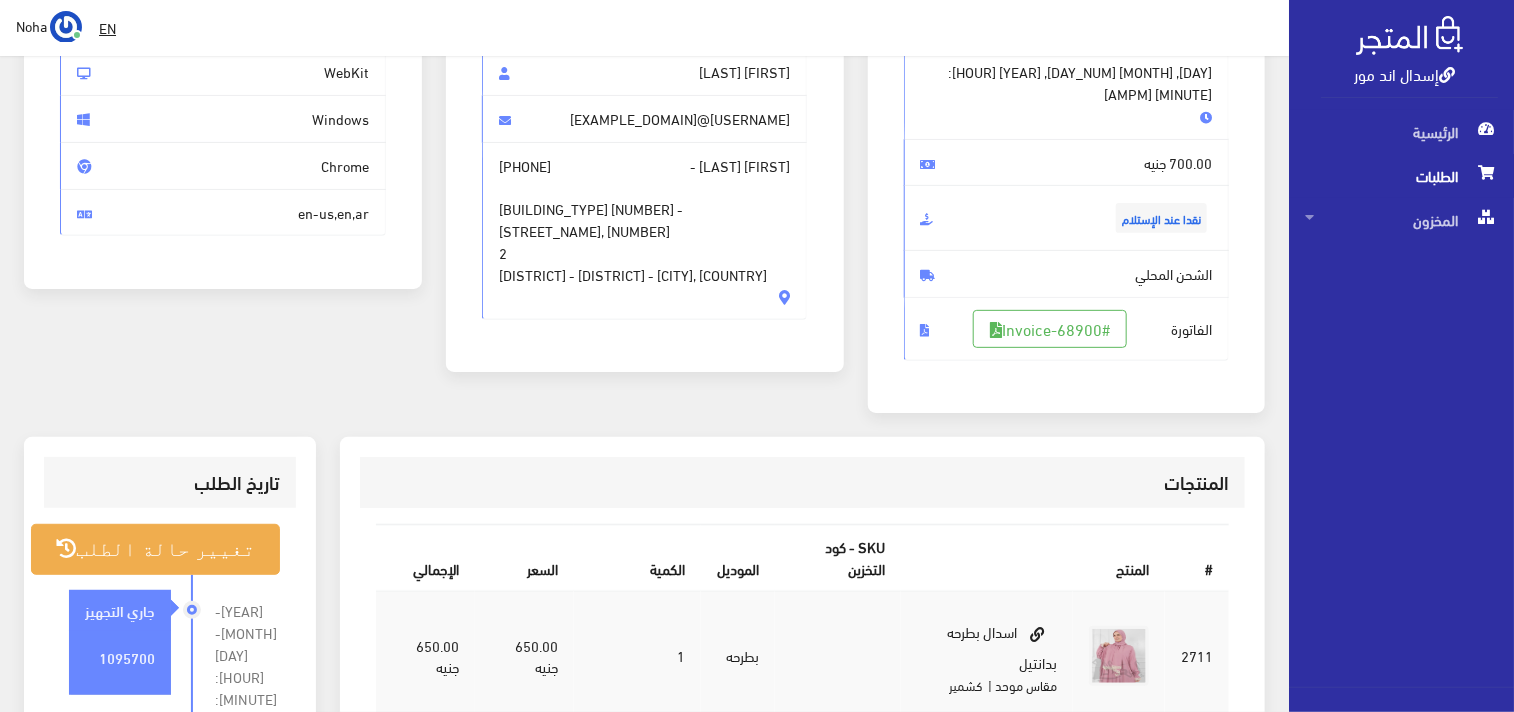 click on "الطلبات" at bounding box center (1401, 176) 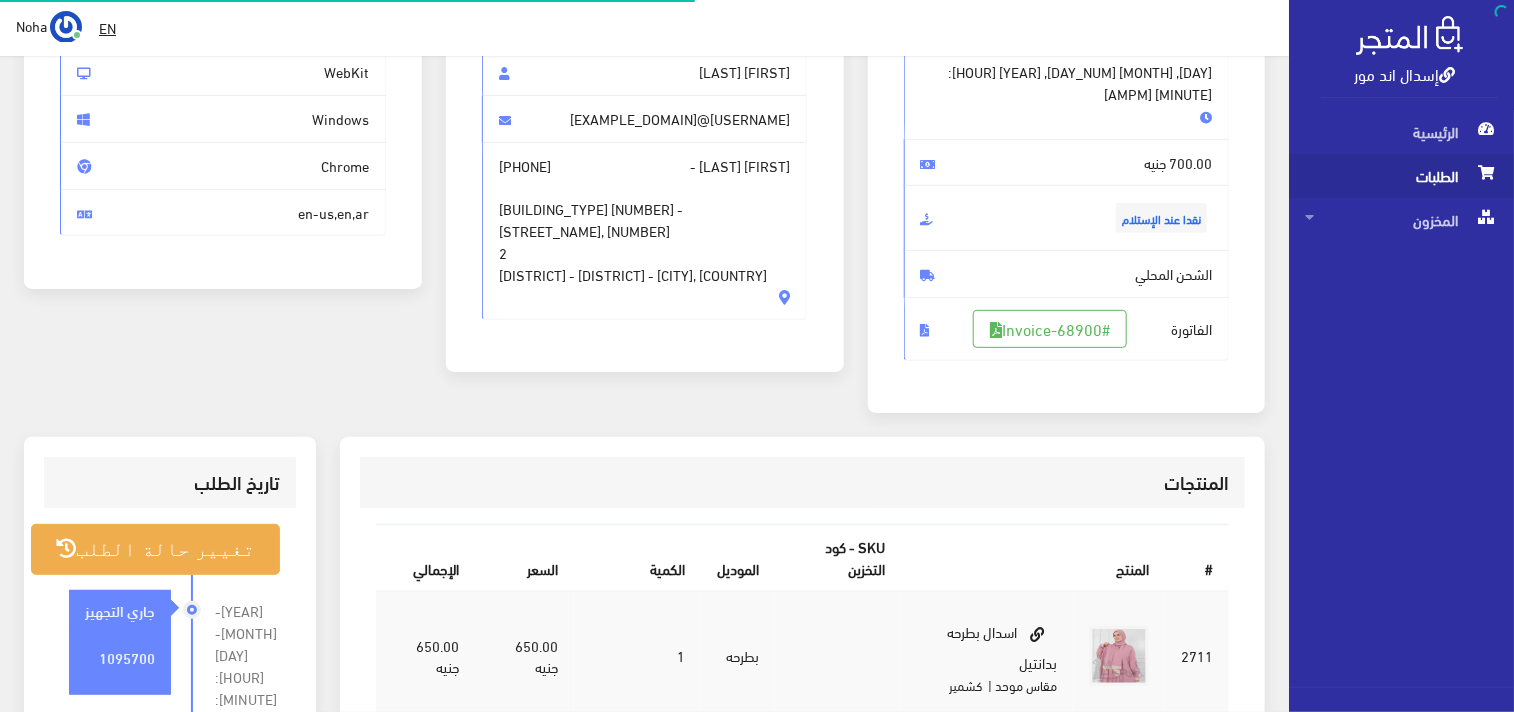 click on "الطلبات" at bounding box center (1401, 176) 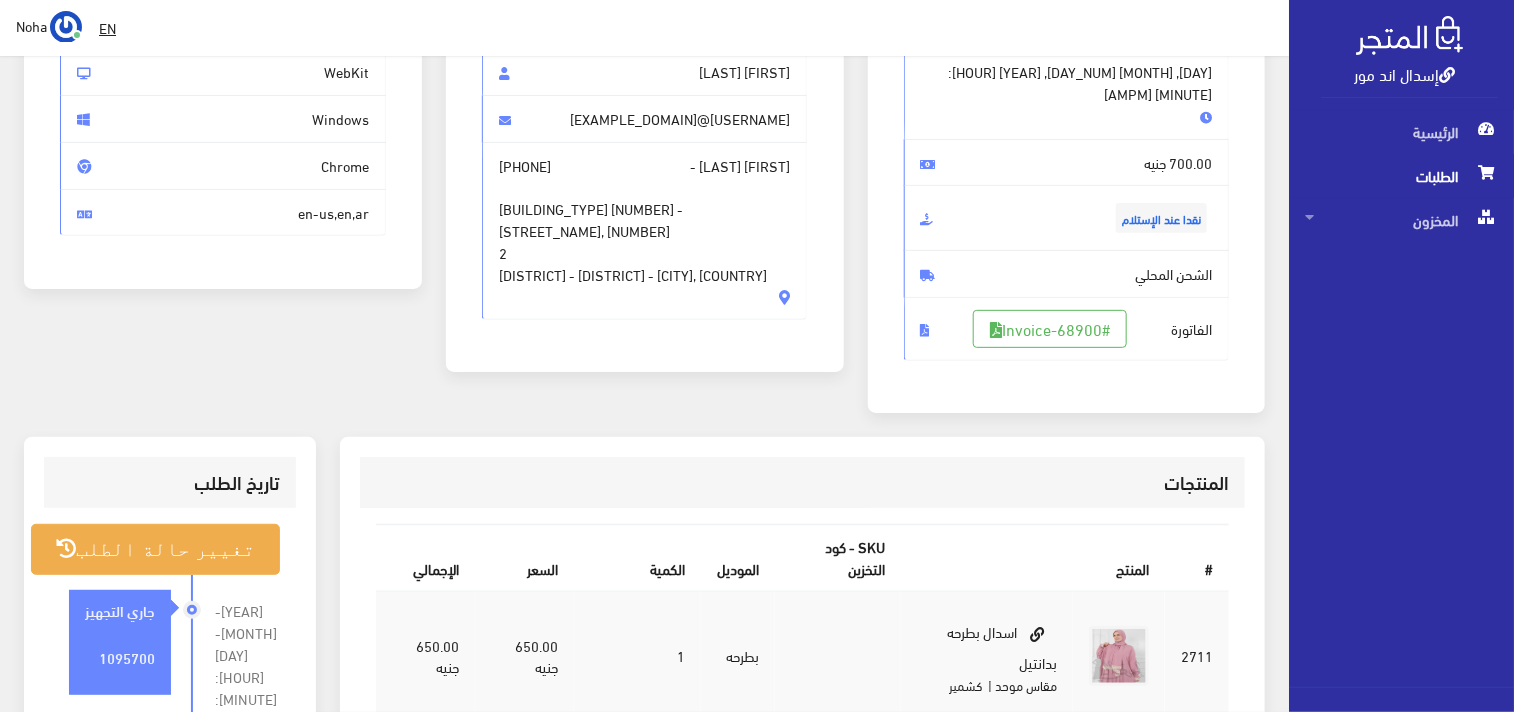 scroll, scrollTop: 0, scrollLeft: 0, axis: both 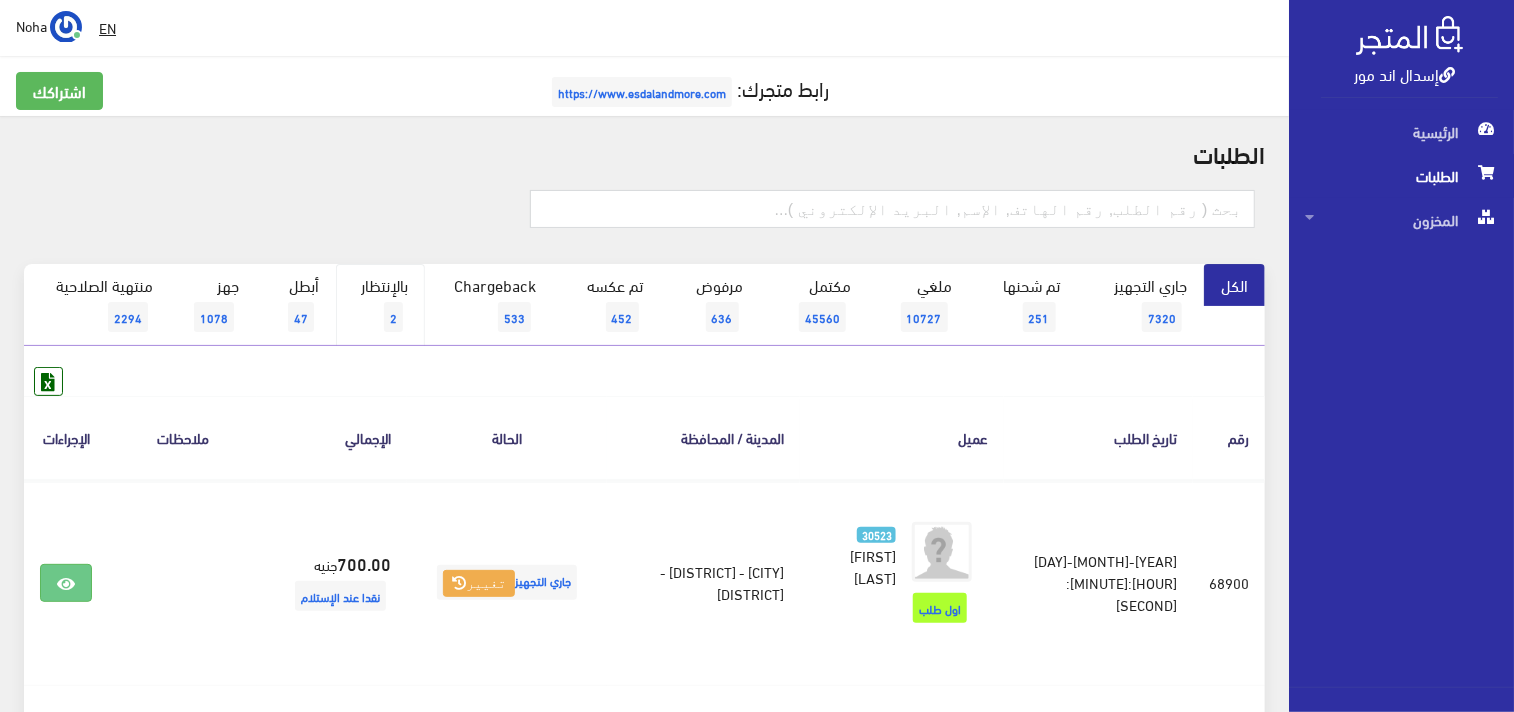 click on "2" at bounding box center (393, 317) 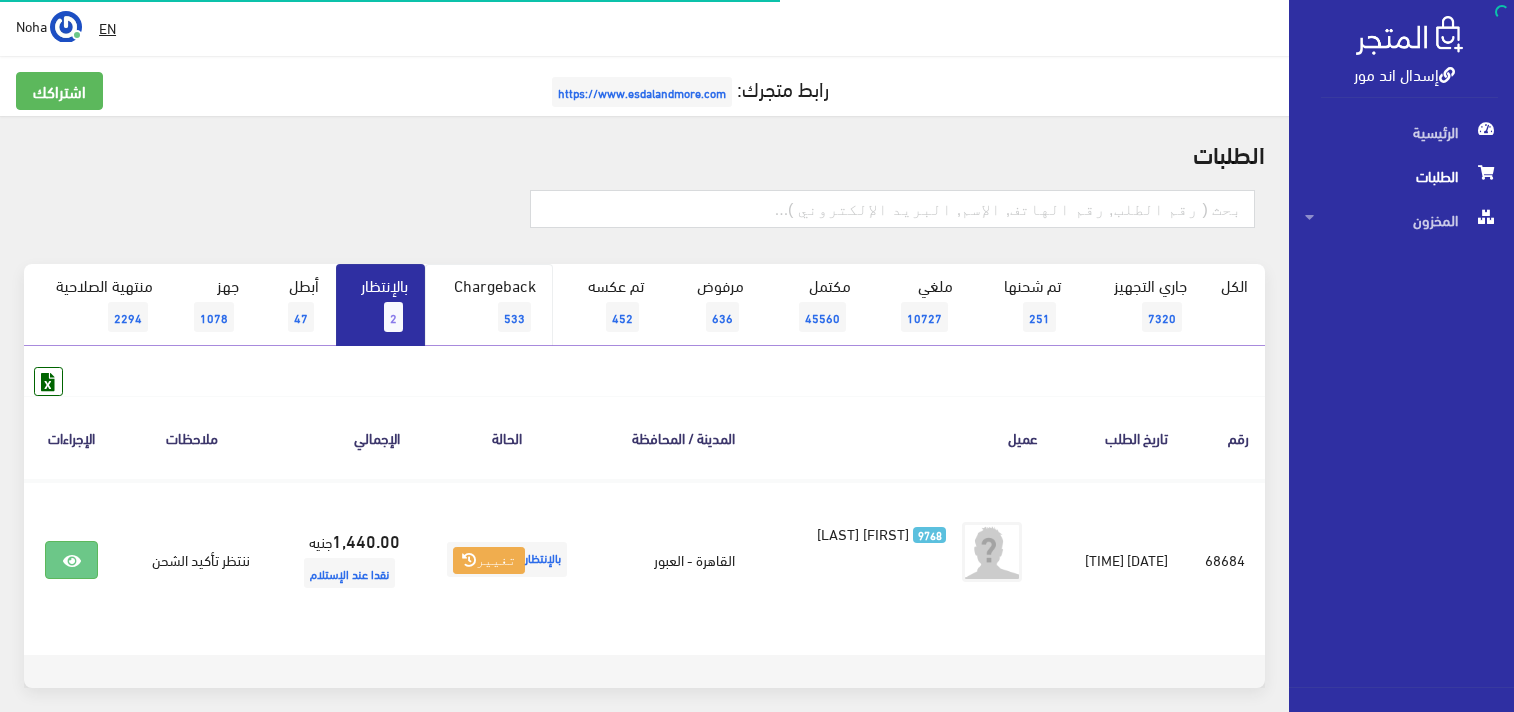 scroll, scrollTop: 0, scrollLeft: 0, axis: both 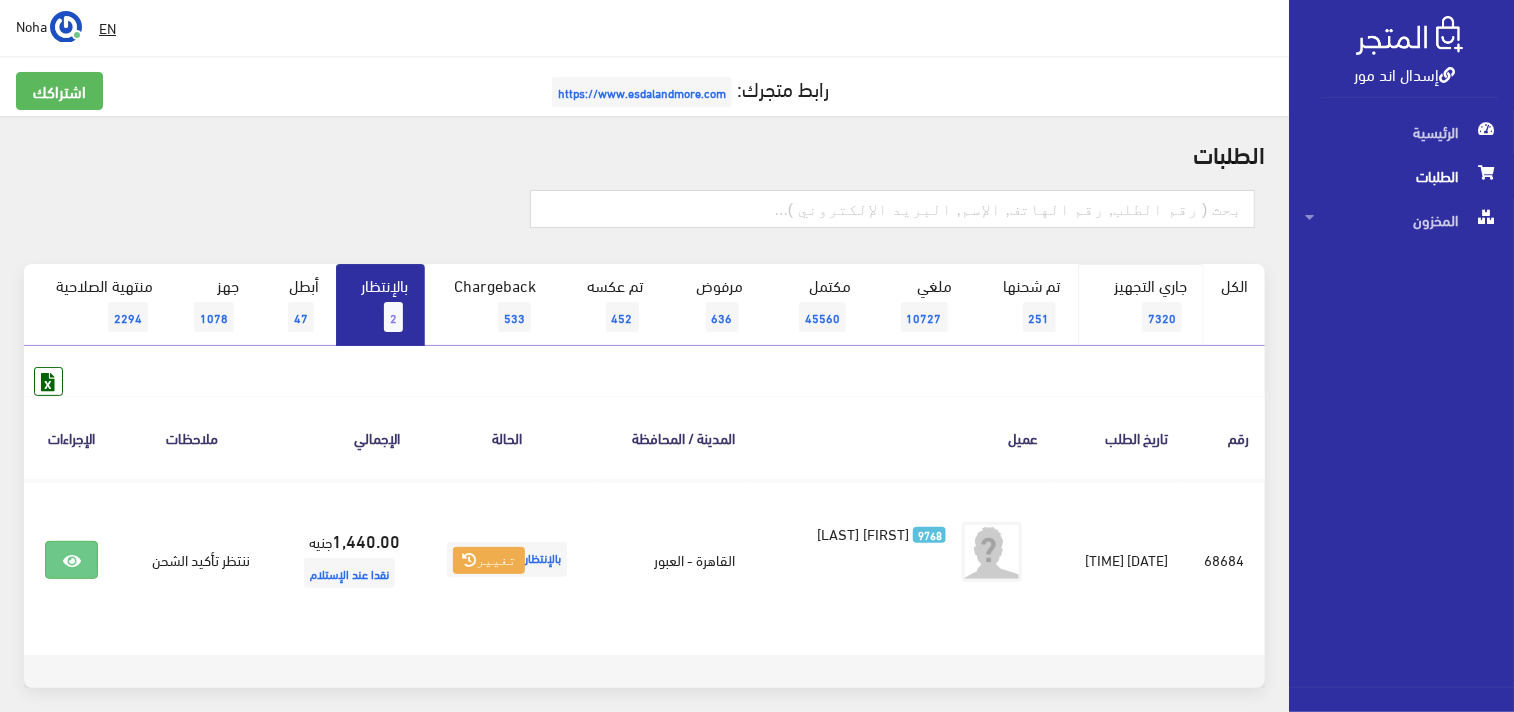 click on "جاري التجهيز
[NUMBER]" at bounding box center [1141, 305] 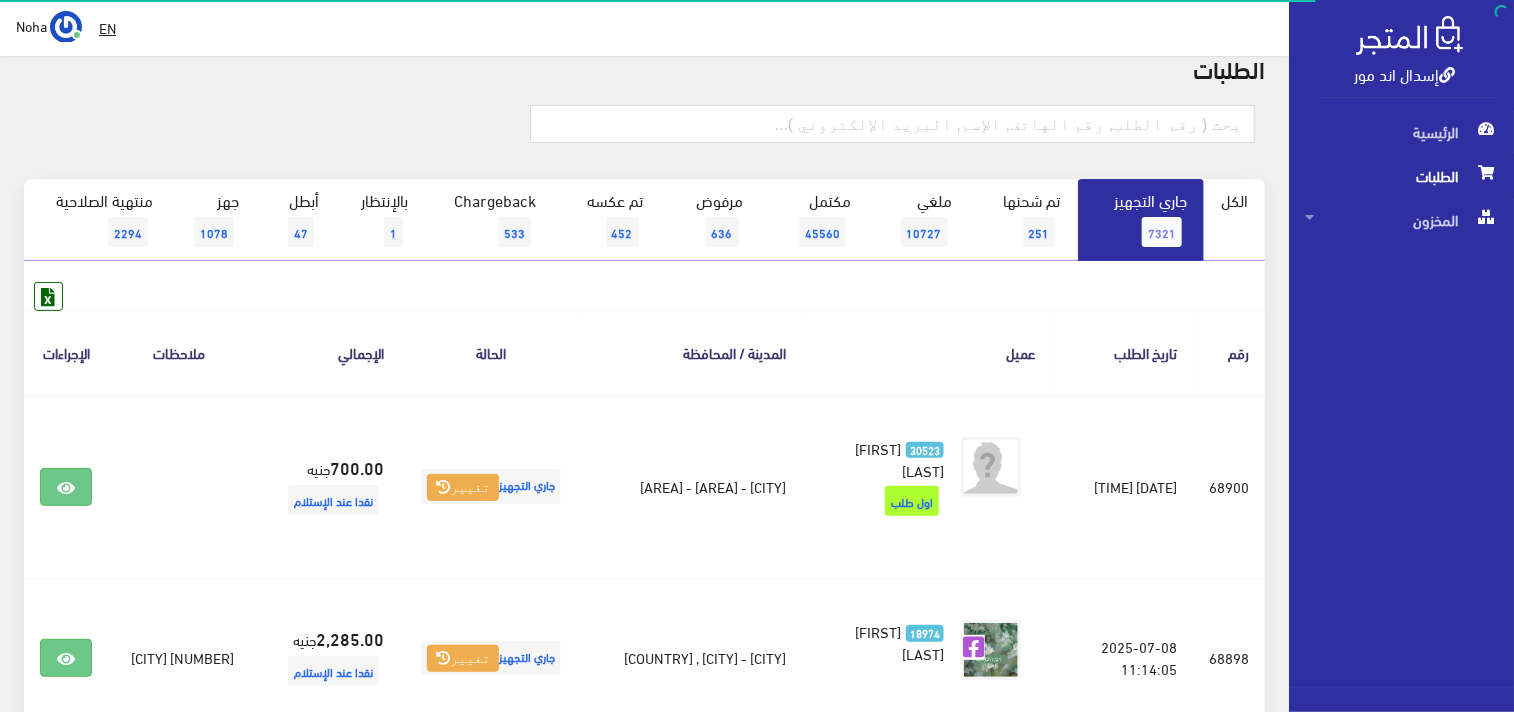 scroll, scrollTop: 111, scrollLeft: 0, axis: vertical 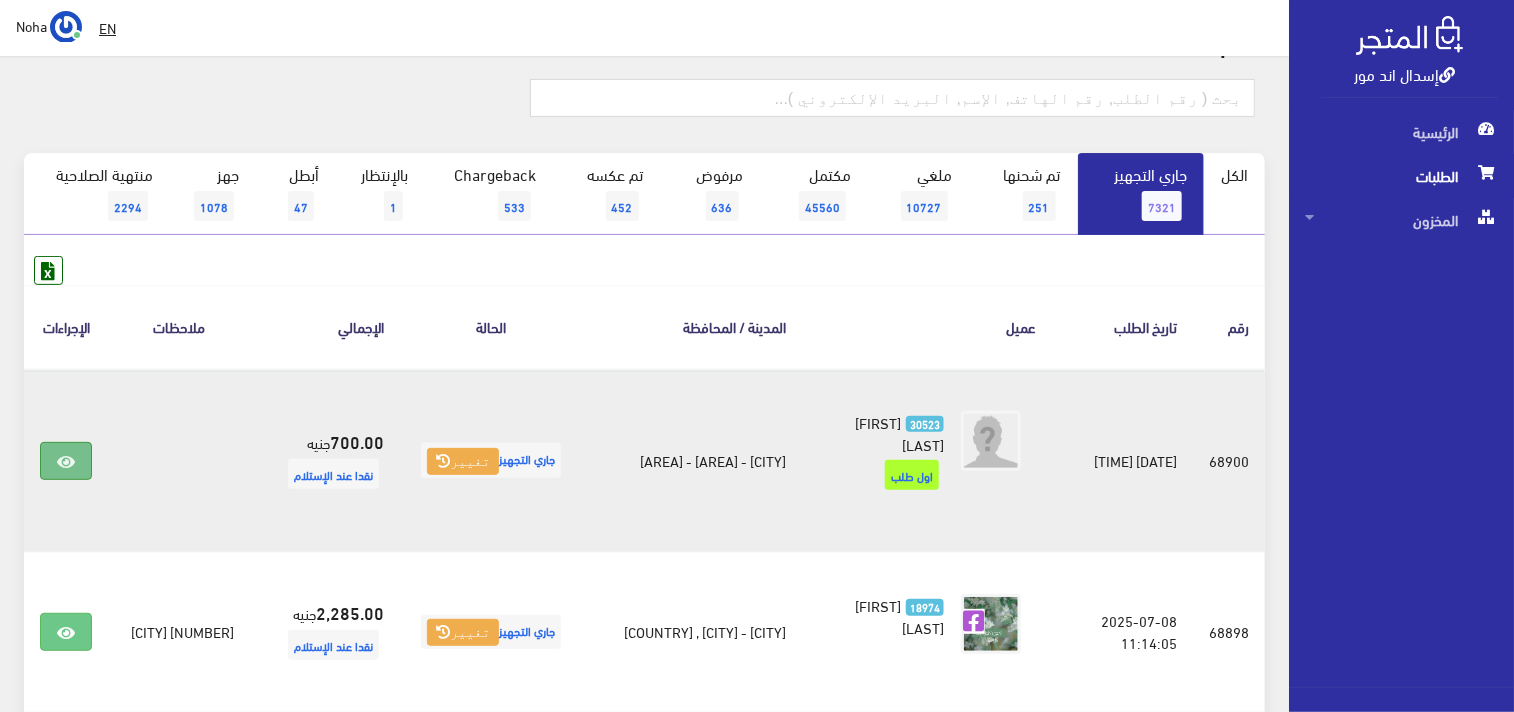 click at bounding box center [66, 461] 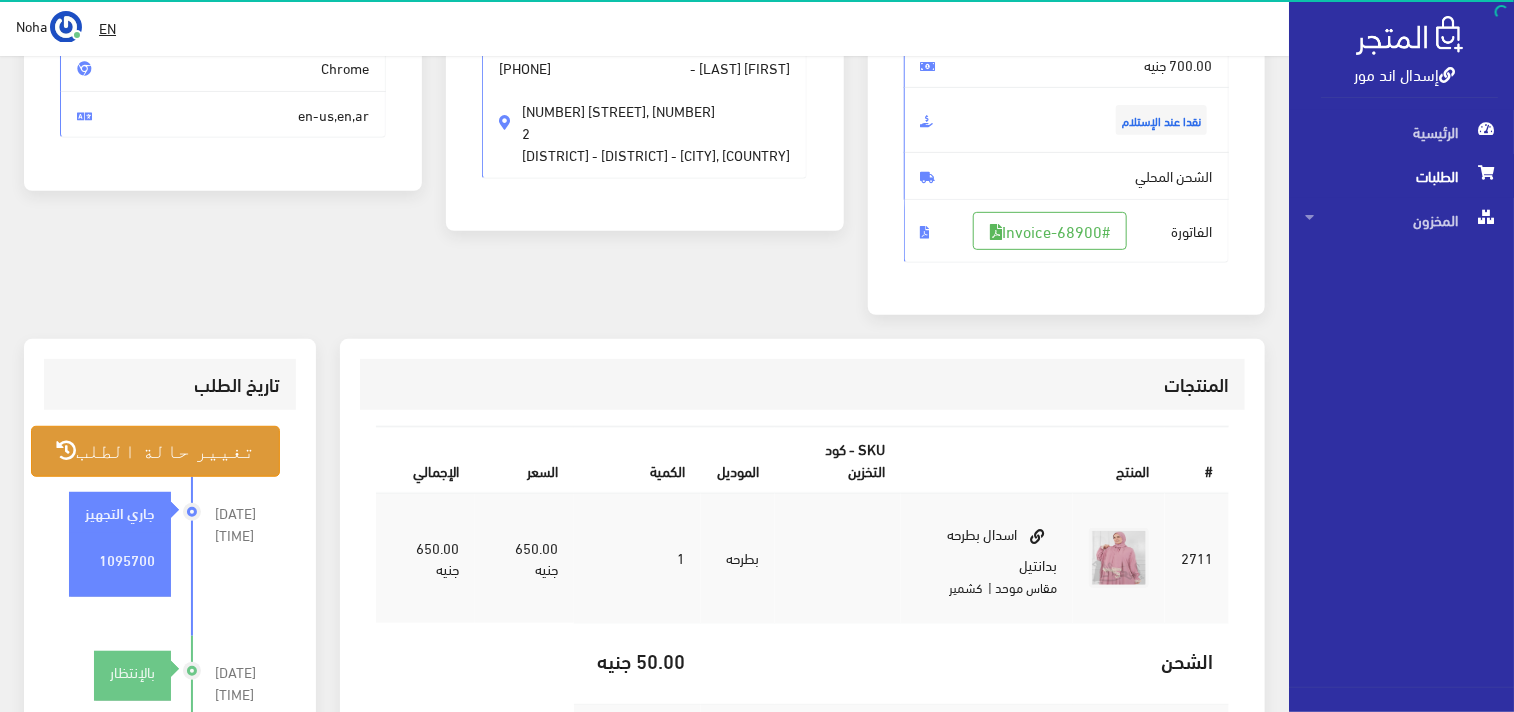 scroll, scrollTop: 111, scrollLeft: 0, axis: vertical 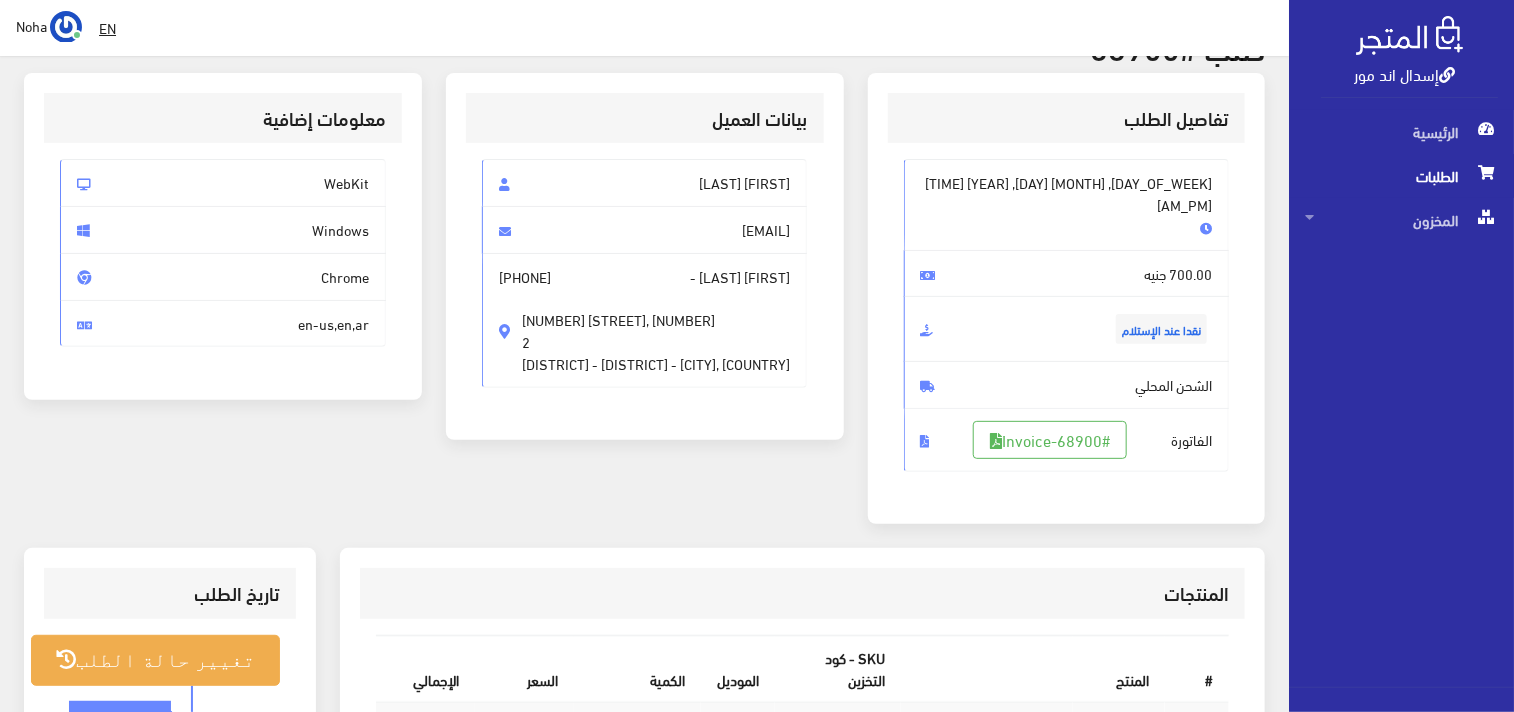 click on "الطلبات" at bounding box center [1401, 176] 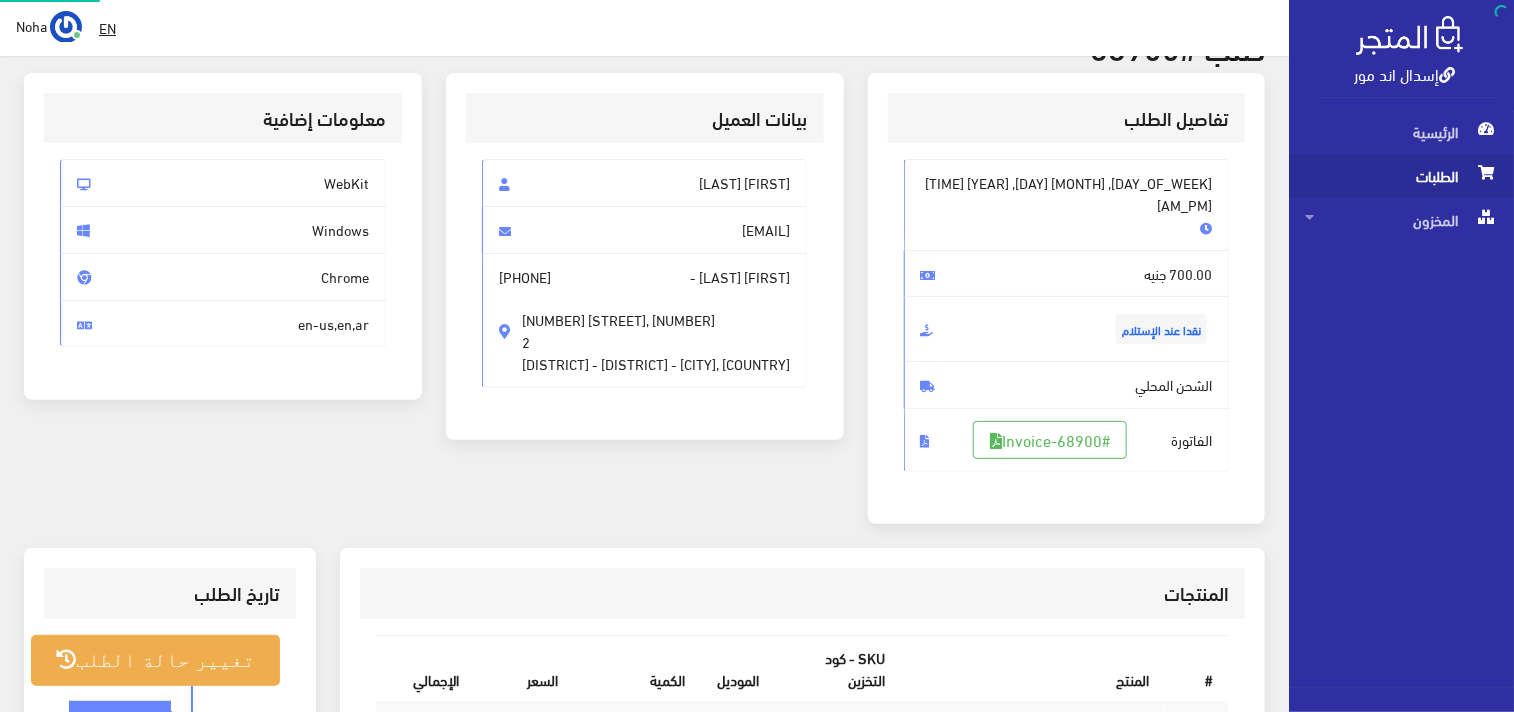 click on "الطلبات" at bounding box center [1401, 176] 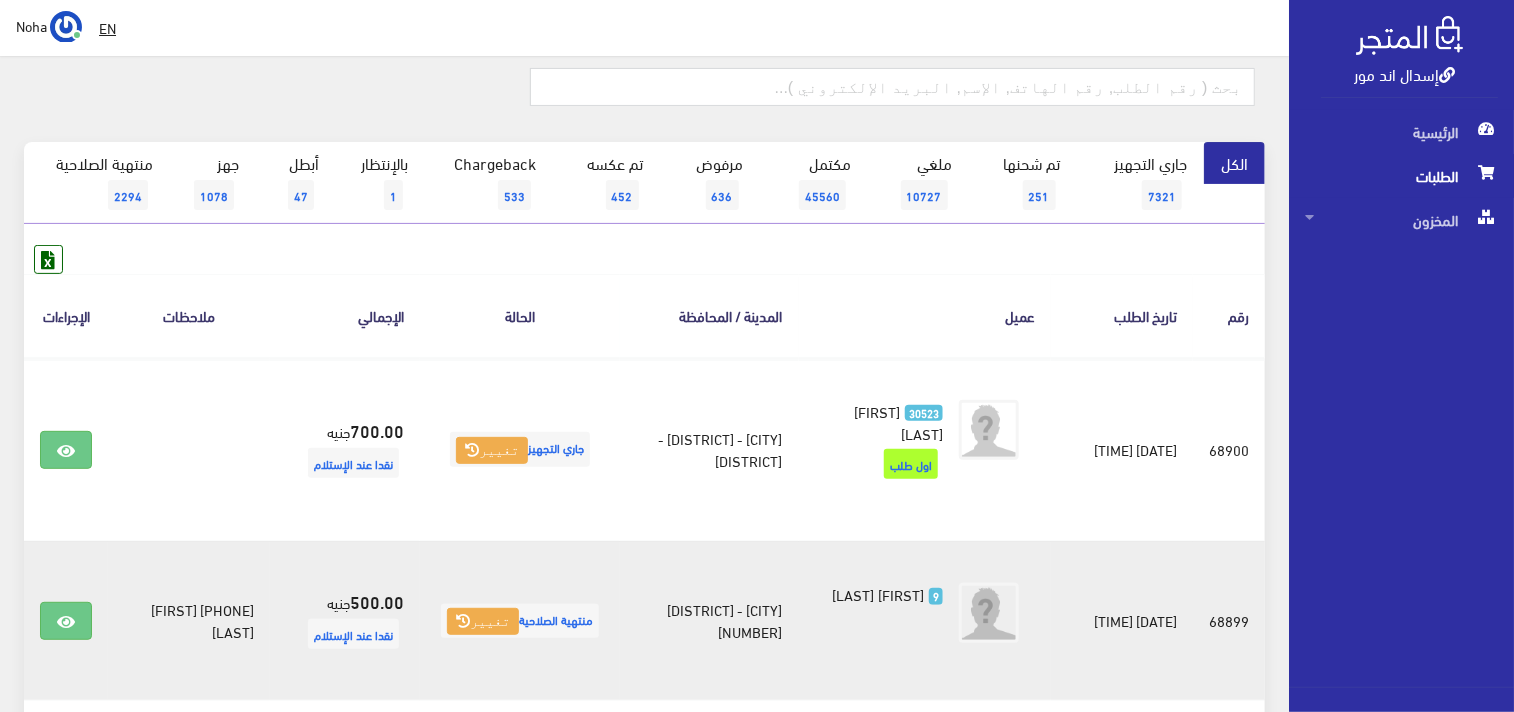 scroll, scrollTop: 111, scrollLeft: 0, axis: vertical 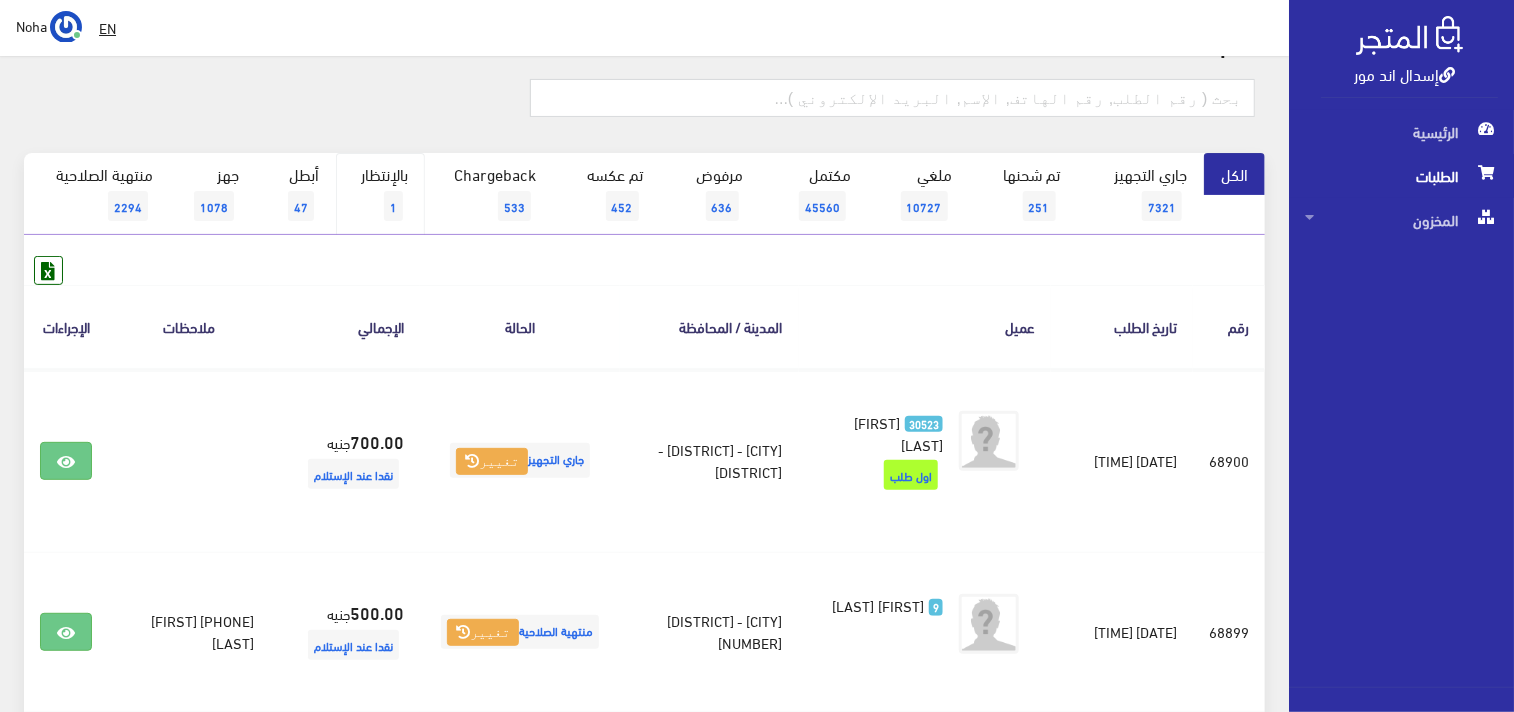 click on "1" at bounding box center (393, 206) 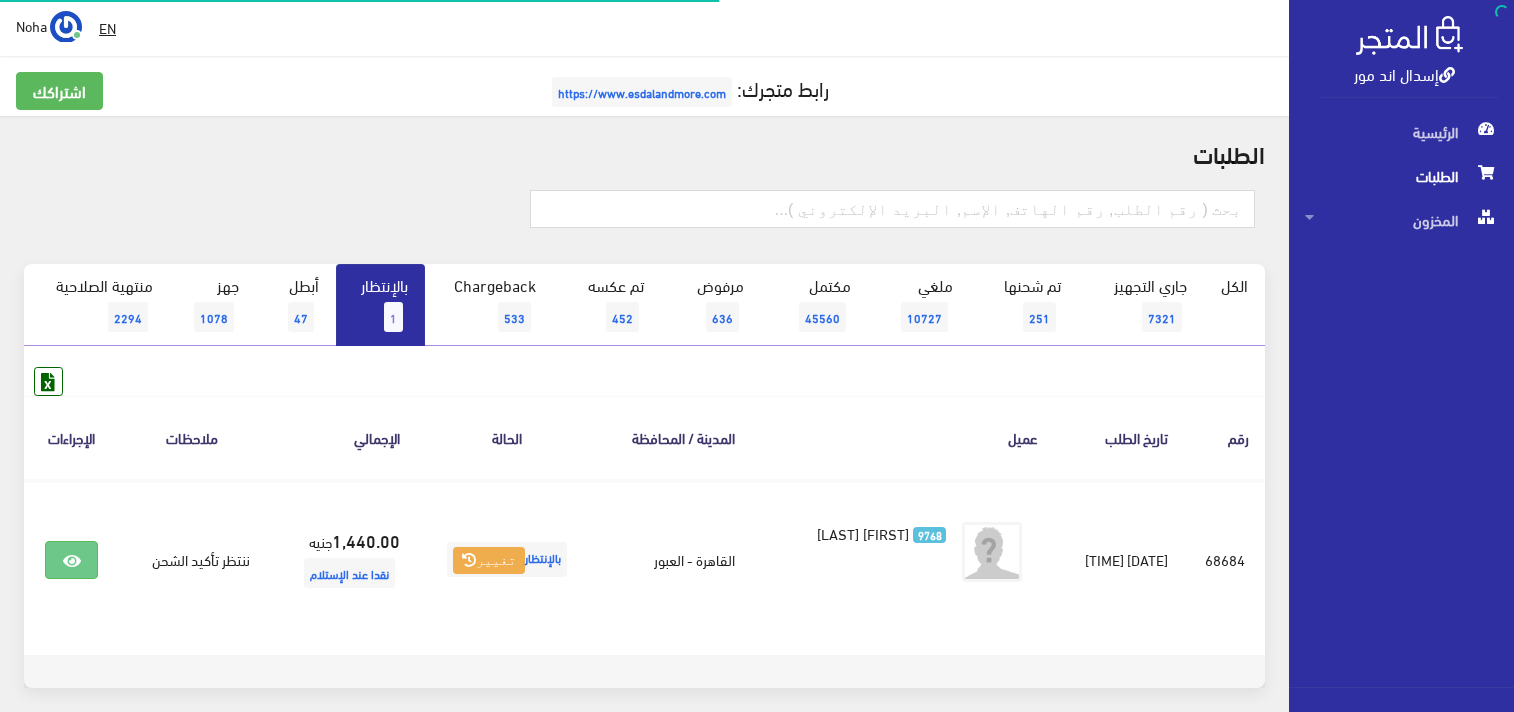 scroll, scrollTop: 0, scrollLeft: 0, axis: both 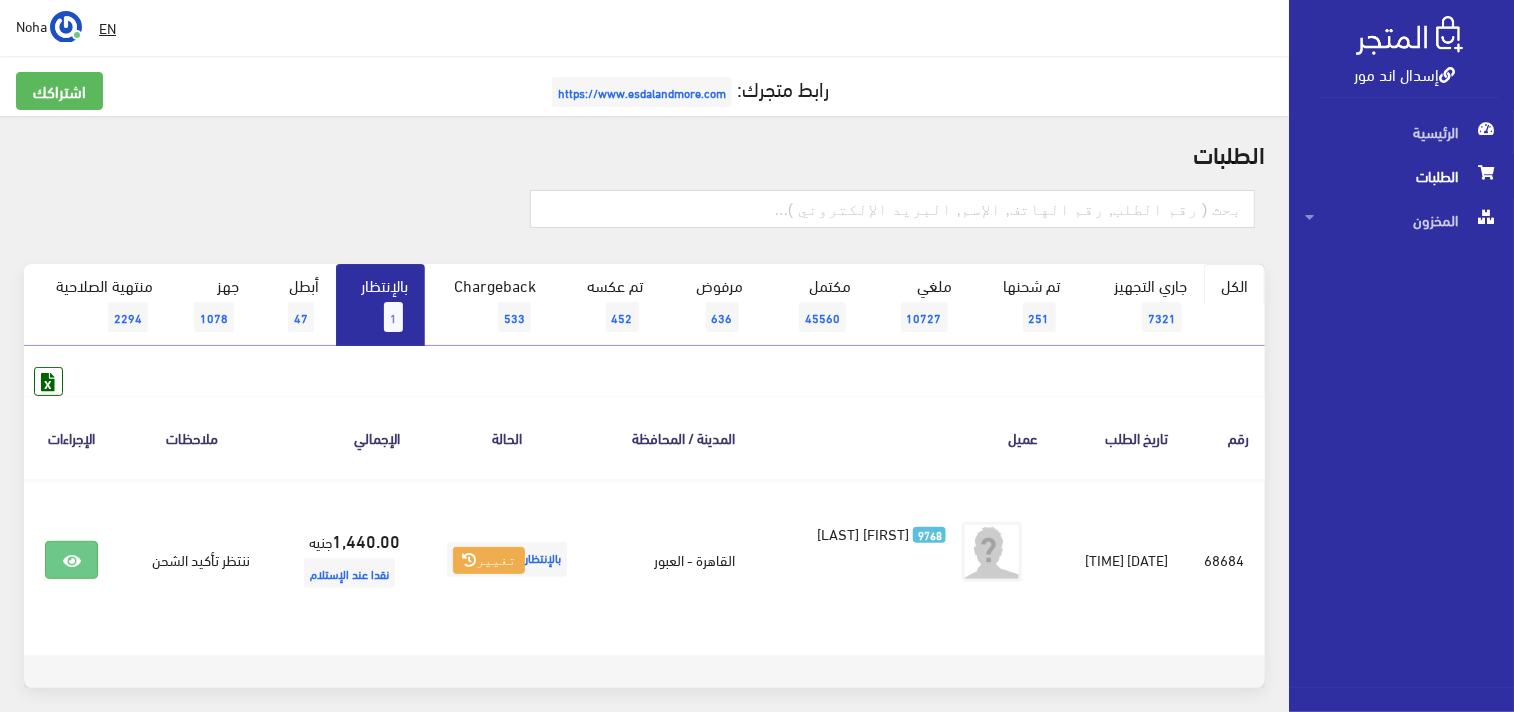 click on "الكل" at bounding box center (1234, 285) 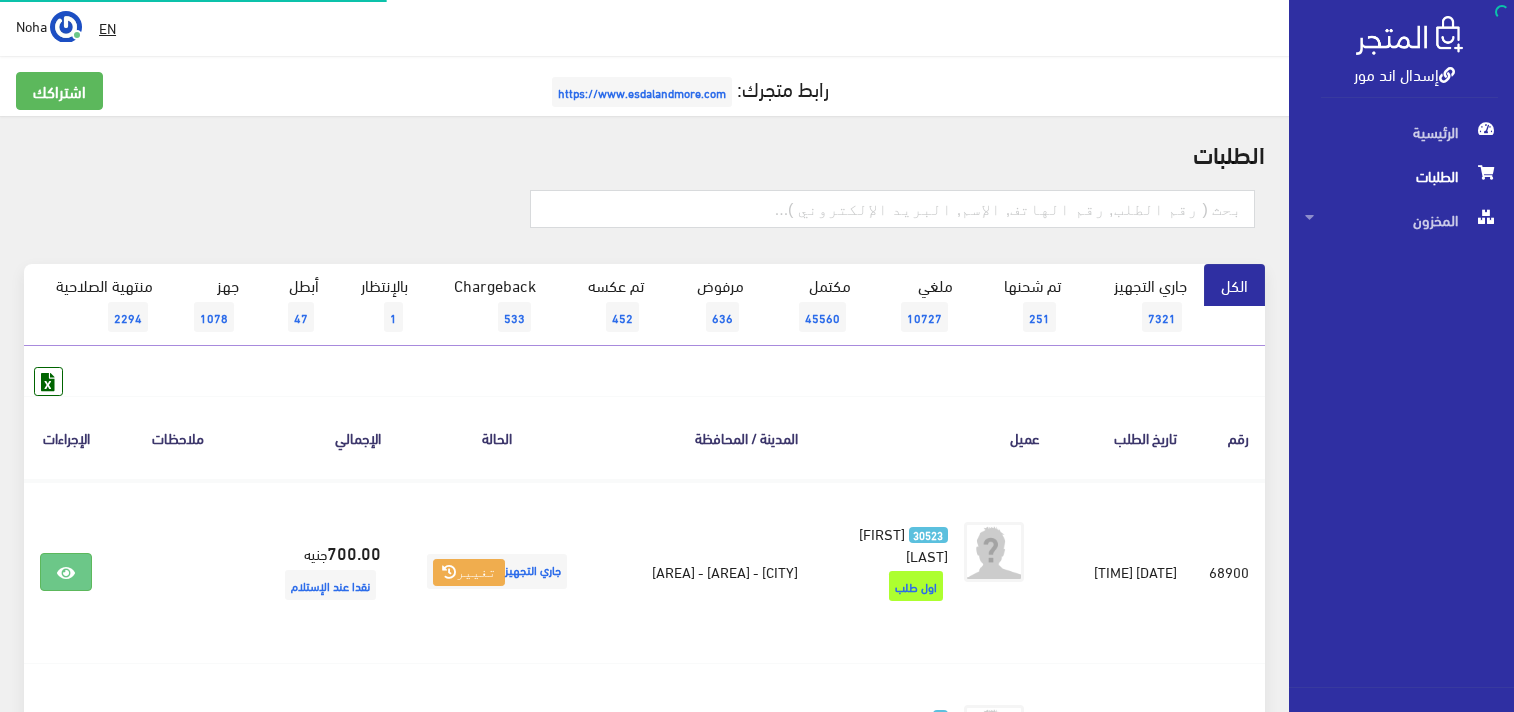 scroll, scrollTop: 0, scrollLeft: 0, axis: both 